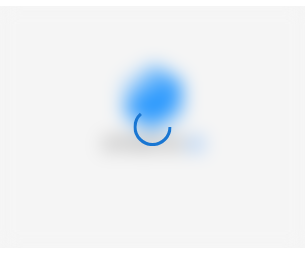 scroll, scrollTop: 0, scrollLeft: 0, axis: both 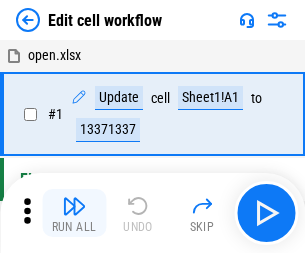 click at bounding box center (74, 206) 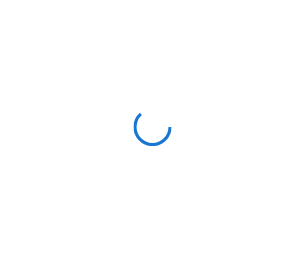 scroll, scrollTop: 0, scrollLeft: 0, axis: both 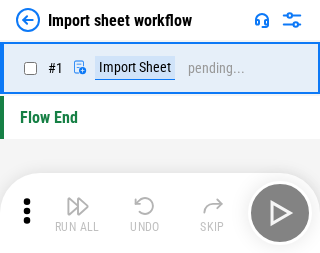 click at bounding box center (78, 206) 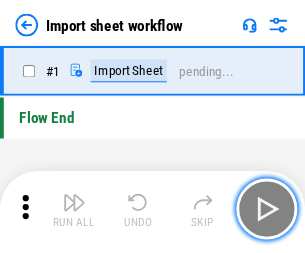 scroll, scrollTop: 7, scrollLeft: 0, axis: vertical 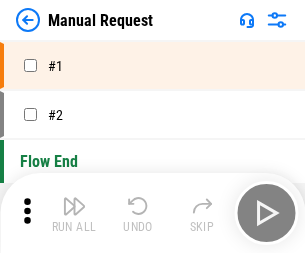 click at bounding box center [74, 206] 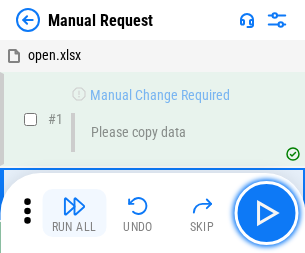scroll, scrollTop: 68, scrollLeft: 0, axis: vertical 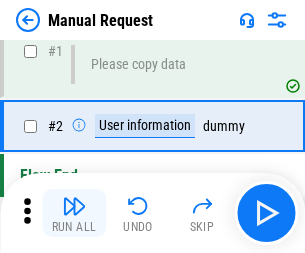 click at bounding box center (74, 206) 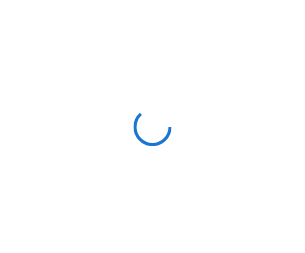 scroll, scrollTop: 0, scrollLeft: 0, axis: both 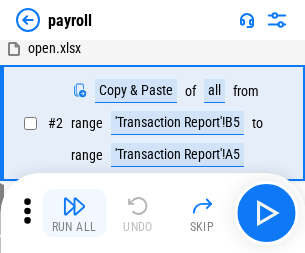 click at bounding box center (74, 206) 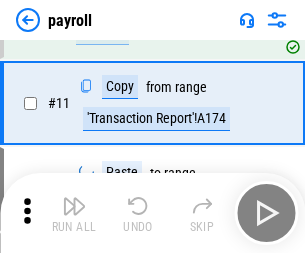scroll, scrollTop: 247, scrollLeft: 0, axis: vertical 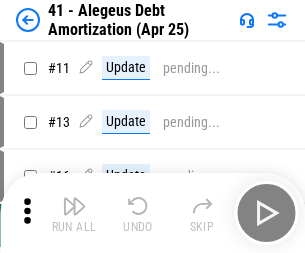click at bounding box center (74, 206) 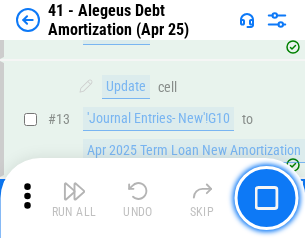 scroll, scrollTop: 247, scrollLeft: 0, axis: vertical 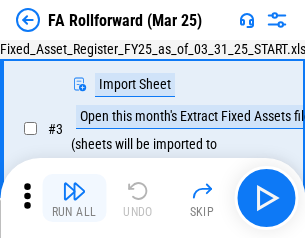 click at bounding box center [74, 191] 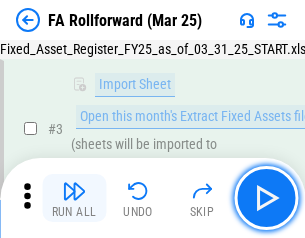 scroll, scrollTop: 184, scrollLeft: 0, axis: vertical 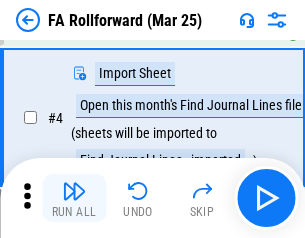 click at bounding box center (74, 191) 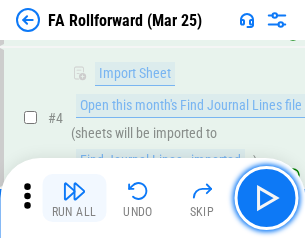 scroll, scrollTop: 313, scrollLeft: 0, axis: vertical 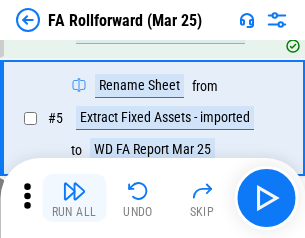 click at bounding box center [74, 191] 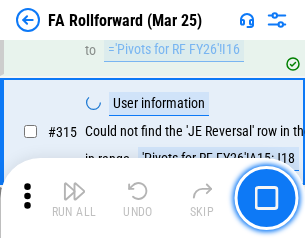 scroll, scrollTop: 9517, scrollLeft: 0, axis: vertical 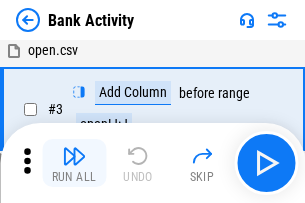 click at bounding box center (74, 156) 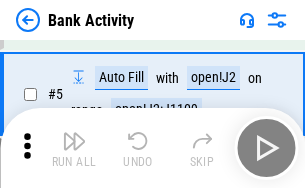 scroll, scrollTop: 106, scrollLeft: 0, axis: vertical 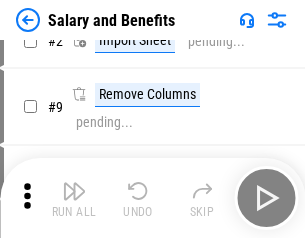 click at bounding box center [74, 191] 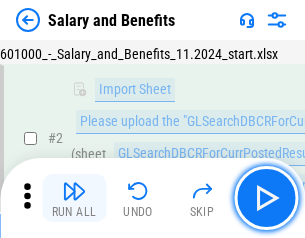 scroll, scrollTop: 145, scrollLeft: 0, axis: vertical 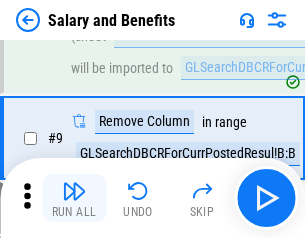 click at bounding box center [74, 191] 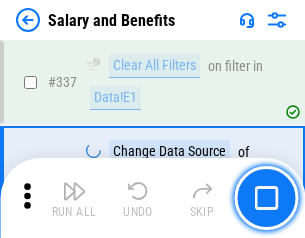 scroll, scrollTop: 9364, scrollLeft: 0, axis: vertical 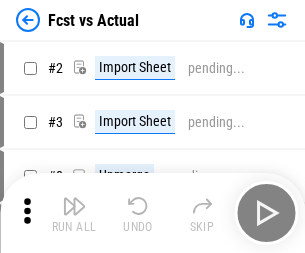 click at bounding box center [74, 206] 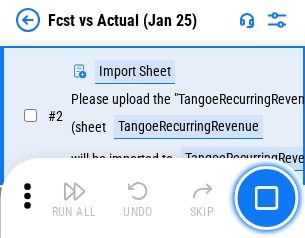scroll, scrollTop: 187, scrollLeft: 0, axis: vertical 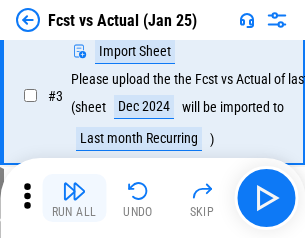 click at bounding box center (74, 191) 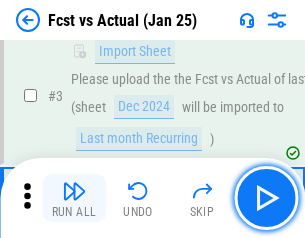 scroll, scrollTop: 300, scrollLeft: 0, axis: vertical 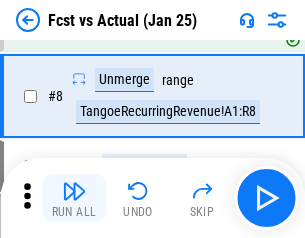click at bounding box center (74, 191) 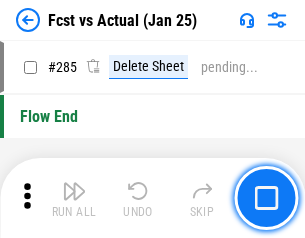 scroll, scrollTop: 9465, scrollLeft: 0, axis: vertical 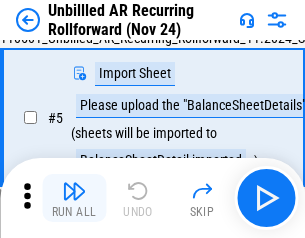 click at bounding box center (74, 191) 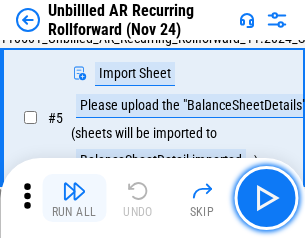 scroll, scrollTop: 188, scrollLeft: 0, axis: vertical 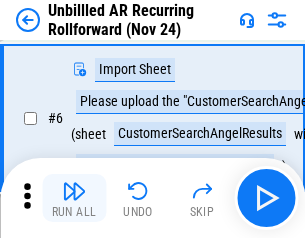 click at bounding box center [74, 191] 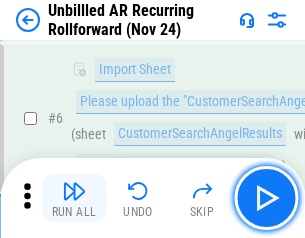 scroll, scrollTop: 322, scrollLeft: 0, axis: vertical 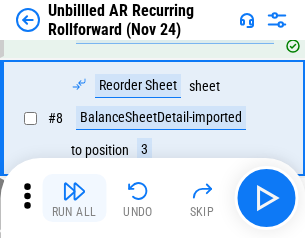 click at bounding box center [74, 191] 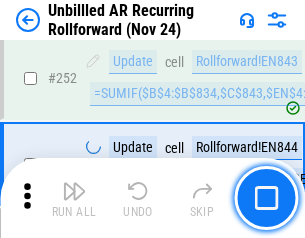 scroll, scrollTop: 6793, scrollLeft: 0, axis: vertical 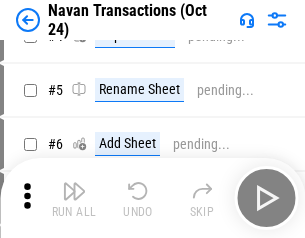 click at bounding box center (74, 191) 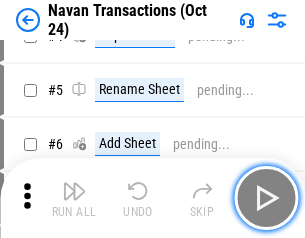 scroll, scrollTop: 172, scrollLeft: 0, axis: vertical 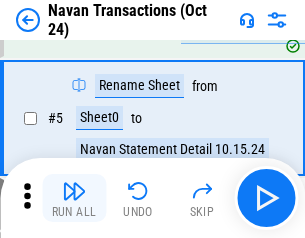 click at bounding box center (74, 191) 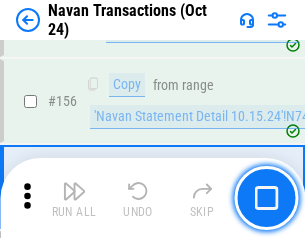 scroll, scrollTop: 6484, scrollLeft: 0, axis: vertical 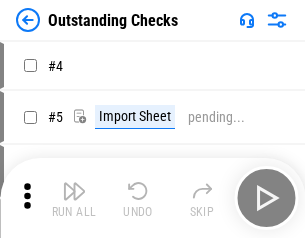 click at bounding box center (74, 191) 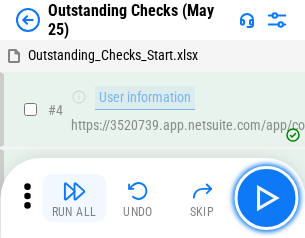 scroll, scrollTop: 209, scrollLeft: 0, axis: vertical 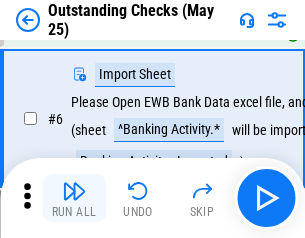 click at bounding box center (74, 191) 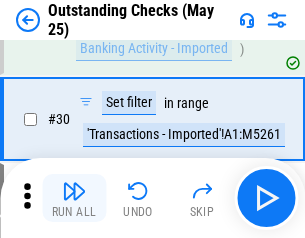 click at bounding box center (74, 191) 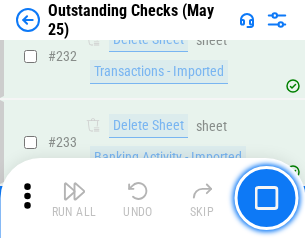 scroll, scrollTop: 6073, scrollLeft: 0, axis: vertical 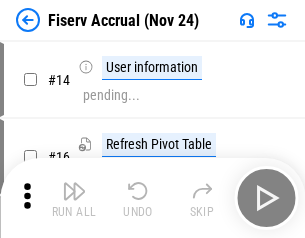 click at bounding box center [74, 191] 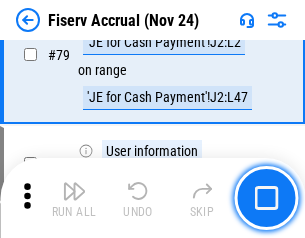 scroll, scrollTop: 2628, scrollLeft: 0, axis: vertical 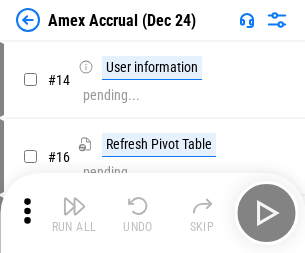 click at bounding box center (74, 206) 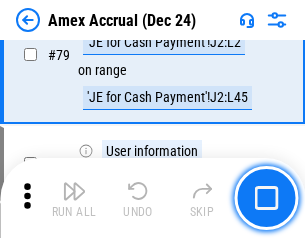scroll, scrollTop: 2596, scrollLeft: 0, axis: vertical 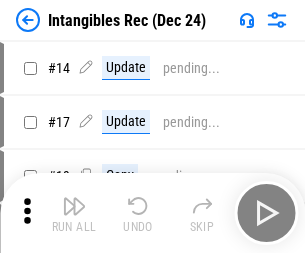 click at bounding box center (74, 206) 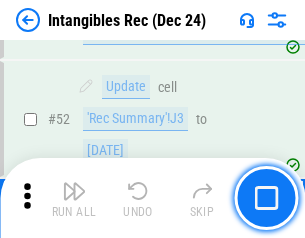 scroll, scrollTop: 779, scrollLeft: 0, axis: vertical 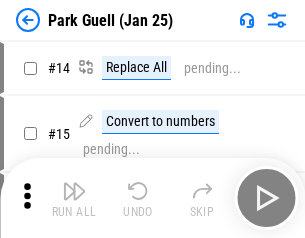 click at bounding box center (74, 191) 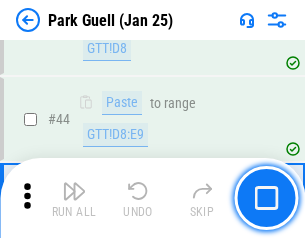 scroll, scrollTop: 2501, scrollLeft: 0, axis: vertical 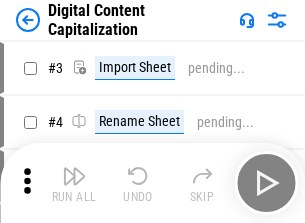 click at bounding box center (74, 176) 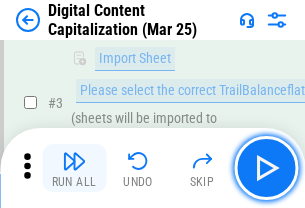scroll, scrollTop: 187, scrollLeft: 0, axis: vertical 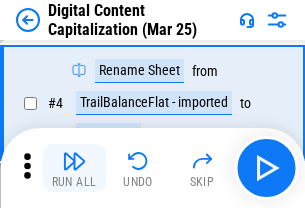 click at bounding box center (74, 161) 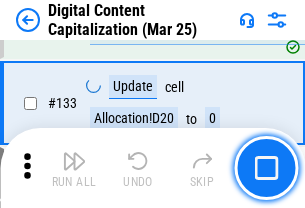scroll, scrollTop: 2121, scrollLeft: 0, axis: vertical 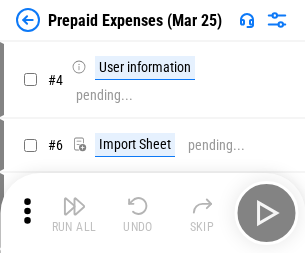 click at bounding box center [74, 206] 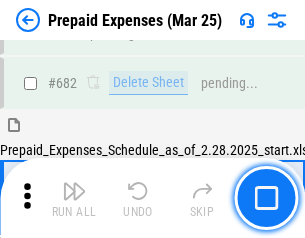 scroll, scrollTop: 5499, scrollLeft: 0, axis: vertical 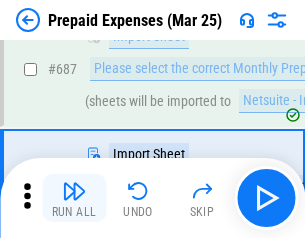 click at bounding box center (74, 191) 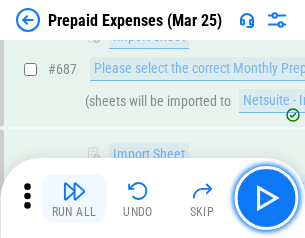 scroll, scrollTop: 5601, scrollLeft: 0, axis: vertical 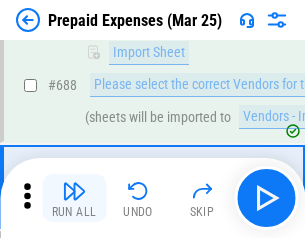 click at bounding box center [74, 191] 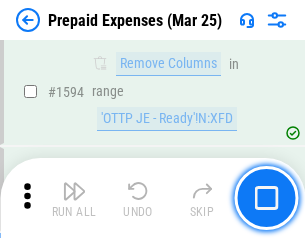 scroll, scrollTop: 19472, scrollLeft: 0, axis: vertical 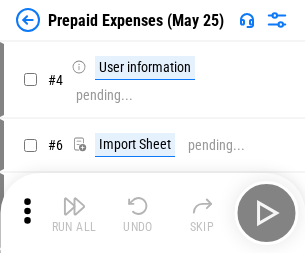 click at bounding box center [74, 206] 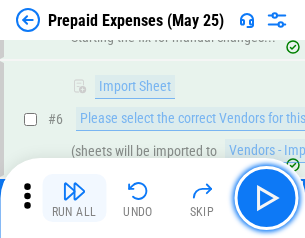 scroll, scrollTop: 190, scrollLeft: 0, axis: vertical 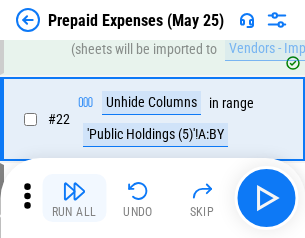 click at bounding box center (74, 191) 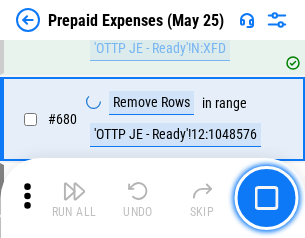 scroll, scrollTop: 6964, scrollLeft: 0, axis: vertical 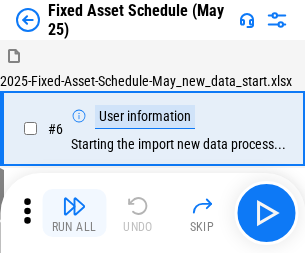 click at bounding box center (74, 206) 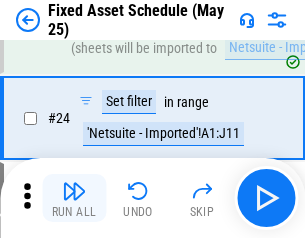 click at bounding box center [74, 191] 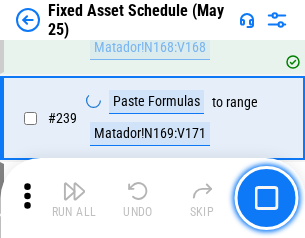 scroll, scrollTop: 6195, scrollLeft: 0, axis: vertical 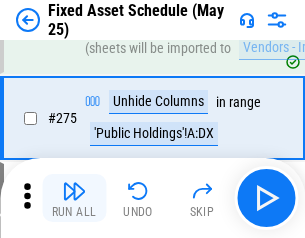 click at bounding box center [74, 191] 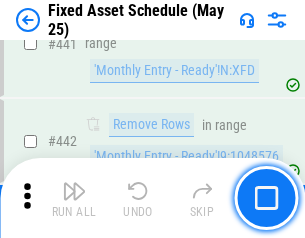 scroll, scrollTop: 8940, scrollLeft: 0, axis: vertical 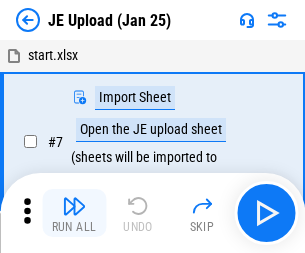 click at bounding box center [74, 206] 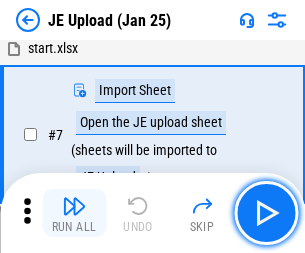 scroll, scrollTop: 145, scrollLeft: 0, axis: vertical 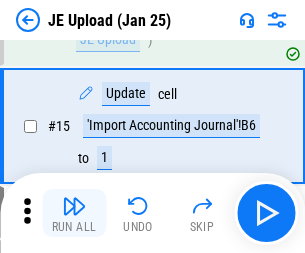click at bounding box center (74, 206) 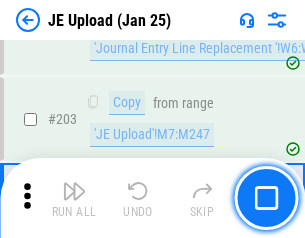 scroll, scrollTop: 4826, scrollLeft: 0, axis: vertical 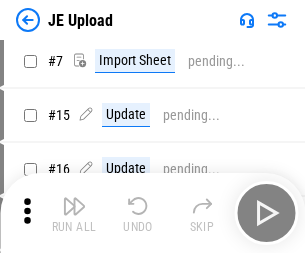 click at bounding box center (74, 206) 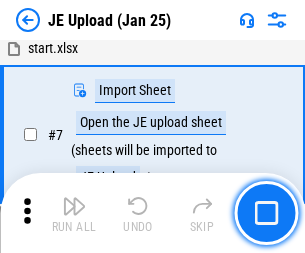 scroll, scrollTop: 145, scrollLeft: 0, axis: vertical 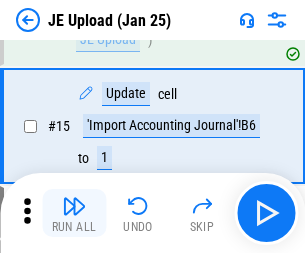 click at bounding box center (74, 206) 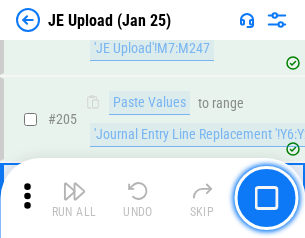 scroll, scrollTop: 4826, scrollLeft: 0, axis: vertical 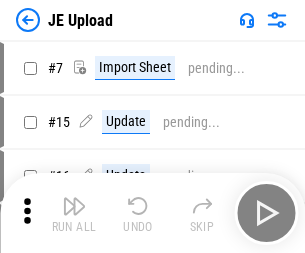 click at bounding box center (74, 206) 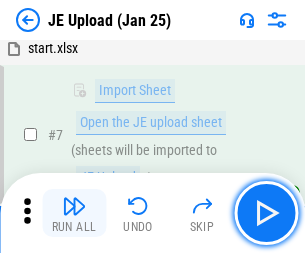 scroll, scrollTop: 145, scrollLeft: 0, axis: vertical 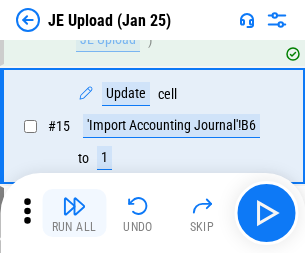 click at bounding box center [74, 206] 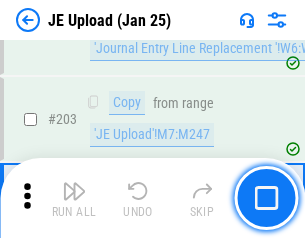 scroll, scrollTop: 4826, scrollLeft: 0, axis: vertical 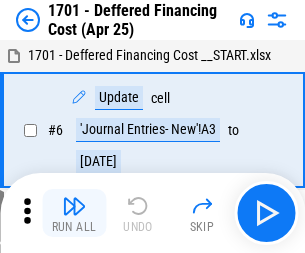 click at bounding box center [74, 206] 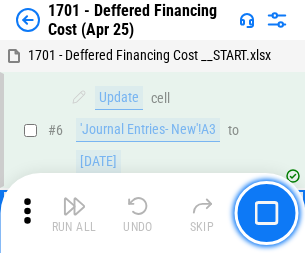 scroll, scrollTop: 240, scrollLeft: 0, axis: vertical 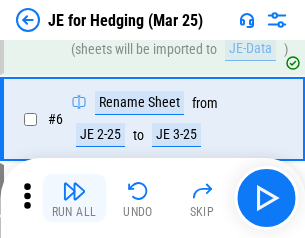 click at bounding box center [74, 191] 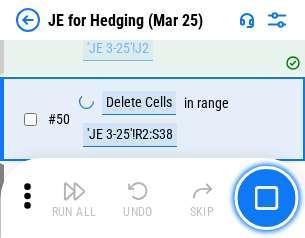 scroll, scrollTop: 1295, scrollLeft: 0, axis: vertical 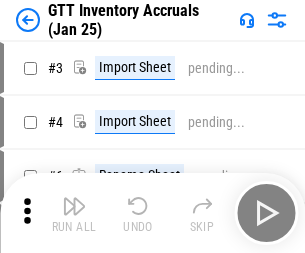 click at bounding box center [74, 206] 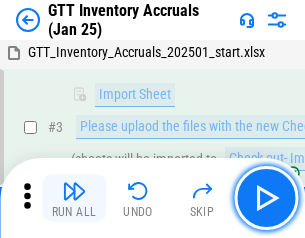 scroll, scrollTop: 129, scrollLeft: 0, axis: vertical 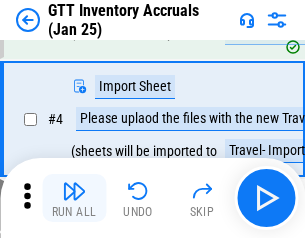 click at bounding box center [74, 191] 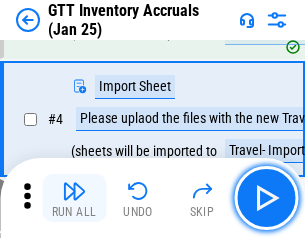 scroll, scrollTop: 231, scrollLeft: 0, axis: vertical 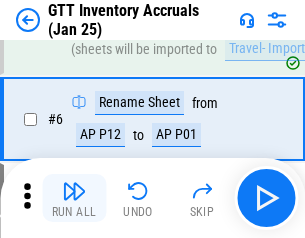 click at bounding box center [74, 191] 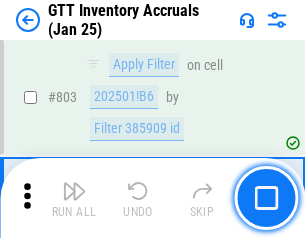 scroll, scrollTop: 15180, scrollLeft: 0, axis: vertical 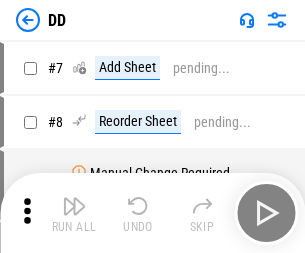 click at bounding box center (74, 206) 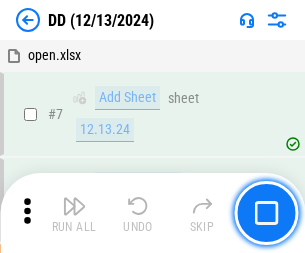 scroll, scrollTop: 193, scrollLeft: 0, axis: vertical 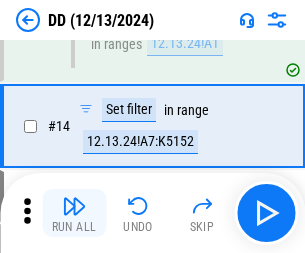 click at bounding box center [74, 206] 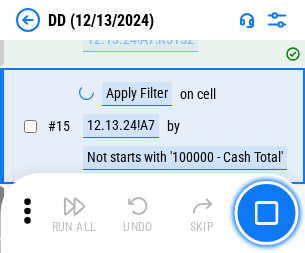 scroll, scrollTop: 514, scrollLeft: 0, axis: vertical 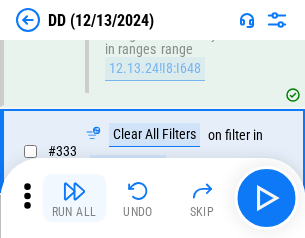 click at bounding box center (74, 191) 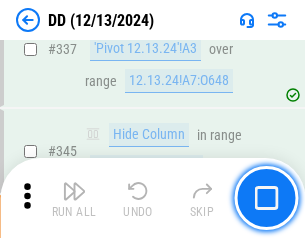 scroll, scrollTop: 9572, scrollLeft: 0, axis: vertical 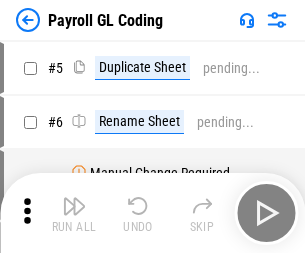 click at bounding box center (74, 206) 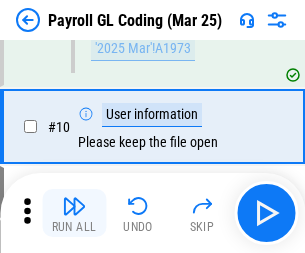 click at bounding box center [74, 206] 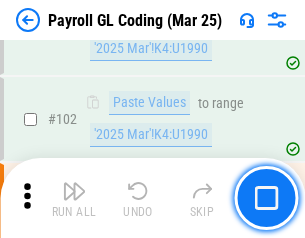 scroll, scrollTop: 4692, scrollLeft: 0, axis: vertical 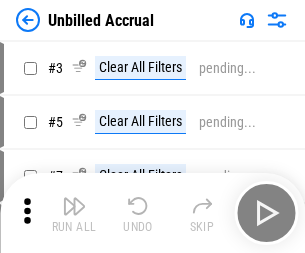 click at bounding box center (74, 206) 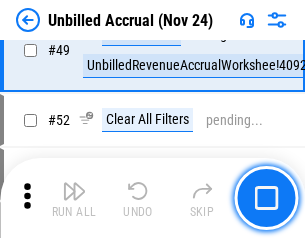 scroll, scrollTop: 1814, scrollLeft: 0, axis: vertical 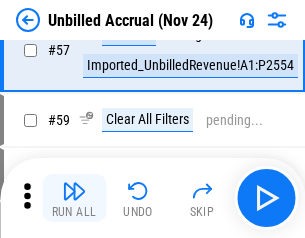 click at bounding box center (74, 191) 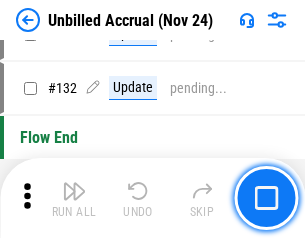 scroll, scrollTop: 5957, scrollLeft: 0, axis: vertical 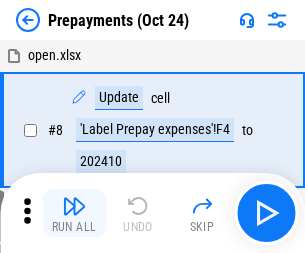 click at bounding box center [74, 206] 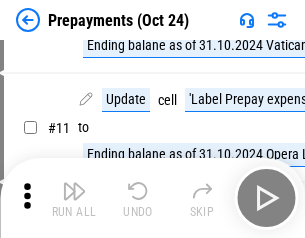 scroll, scrollTop: 125, scrollLeft: 0, axis: vertical 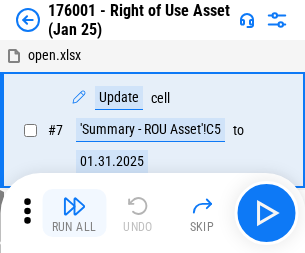 click at bounding box center [74, 206] 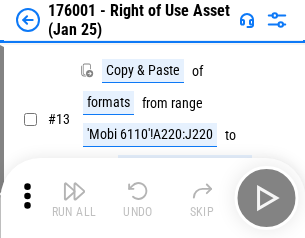 scroll, scrollTop: 129, scrollLeft: 0, axis: vertical 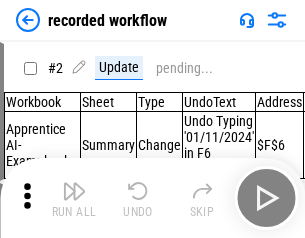 click at bounding box center [74, 191] 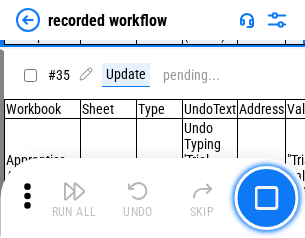 scroll, scrollTop: 6251, scrollLeft: 0, axis: vertical 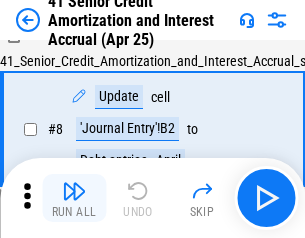 click at bounding box center (74, 191) 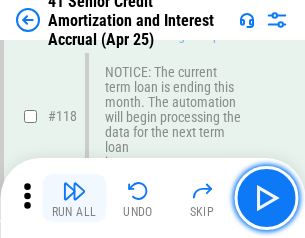scroll, scrollTop: 1887, scrollLeft: 0, axis: vertical 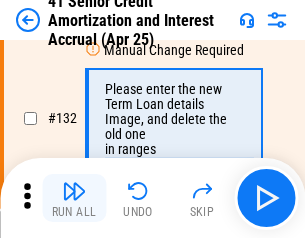 click at bounding box center (74, 191) 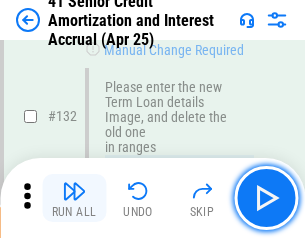 scroll, scrollTop: 2090, scrollLeft: 0, axis: vertical 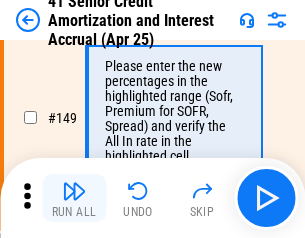 click at bounding box center [74, 191] 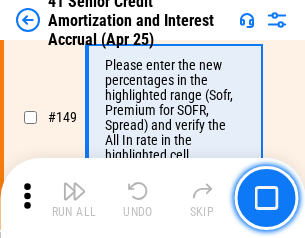 scroll, scrollTop: 2300, scrollLeft: 0, axis: vertical 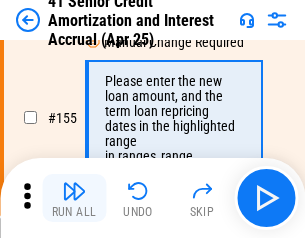 click at bounding box center [74, 191] 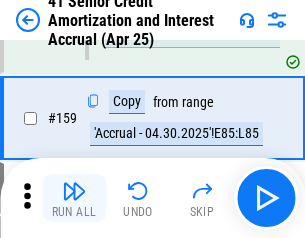 click at bounding box center [74, 191] 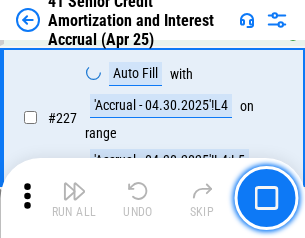scroll, scrollTop: 4479, scrollLeft: 0, axis: vertical 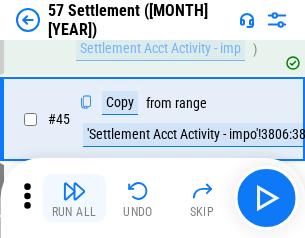 click at bounding box center (74, 191) 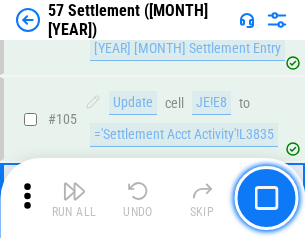 scroll, scrollTop: 1263, scrollLeft: 0, axis: vertical 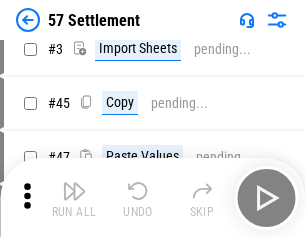 click at bounding box center (74, 191) 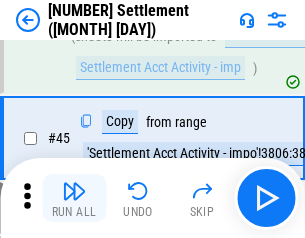 click at bounding box center (74, 191) 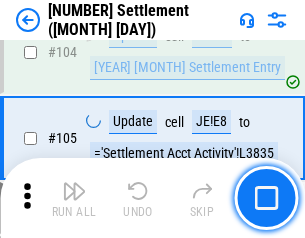 scroll, scrollTop: 1263, scrollLeft: 0, axis: vertical 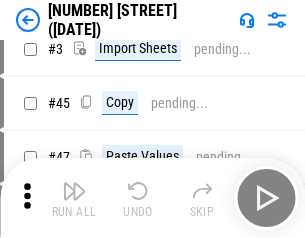 click at bounding box center (74, 191) 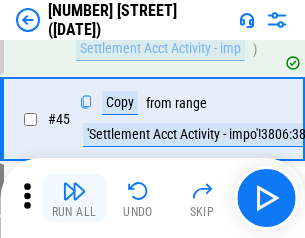 click at bounding box center (74, 191) 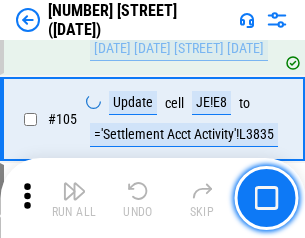 scroll, scrollTop: 1263, scrollLeft: 0, axis: vertical 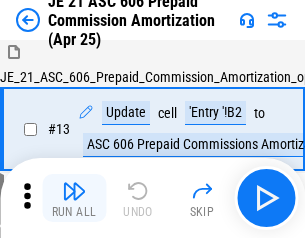 click at bounding box center [74, 191] 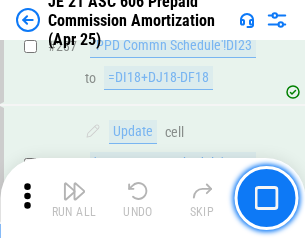 scroll, scrollTop: 3680, scrollLeft: 0, axis: vertical 